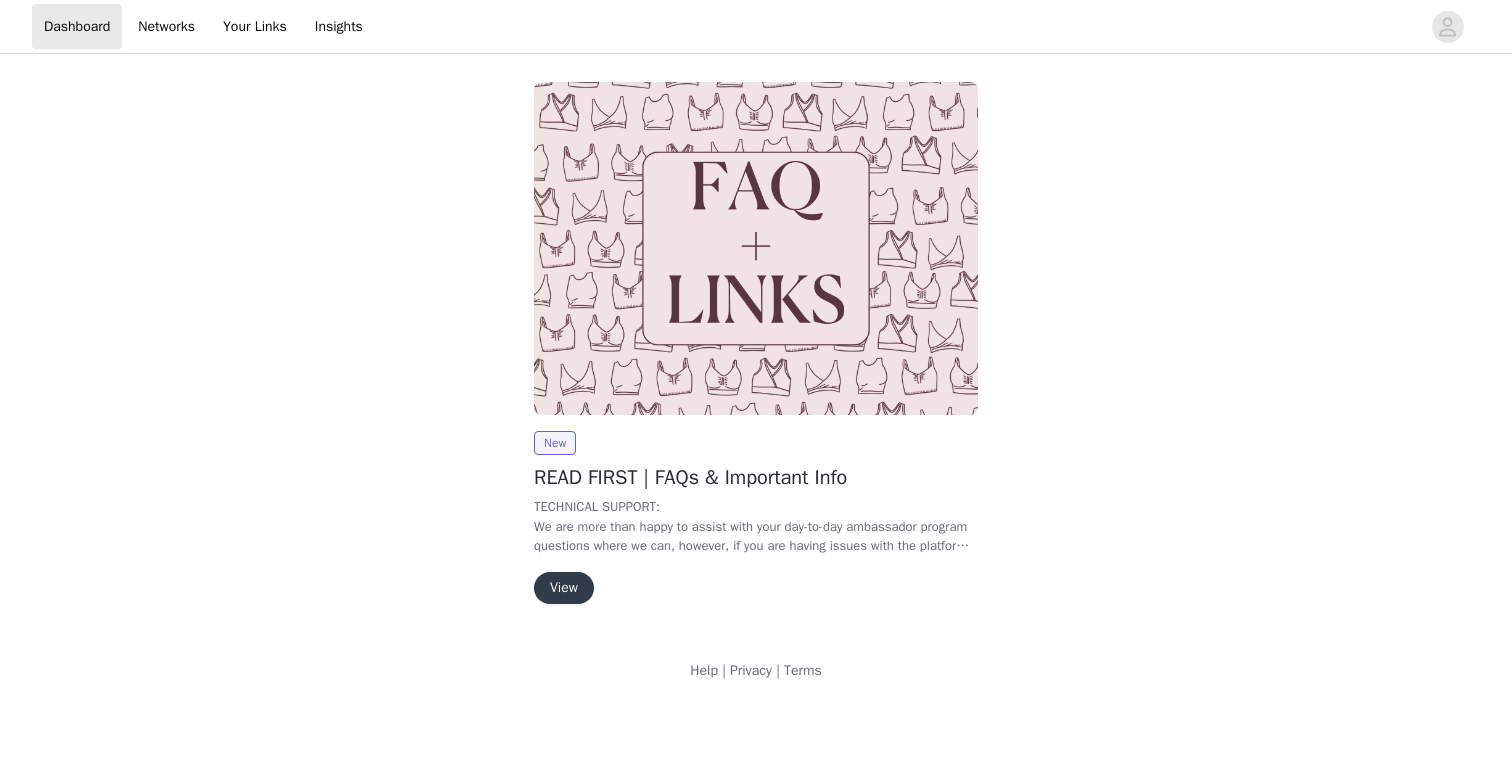 scroll, scrollTop: 0, scrollLeft: 0, axis: both 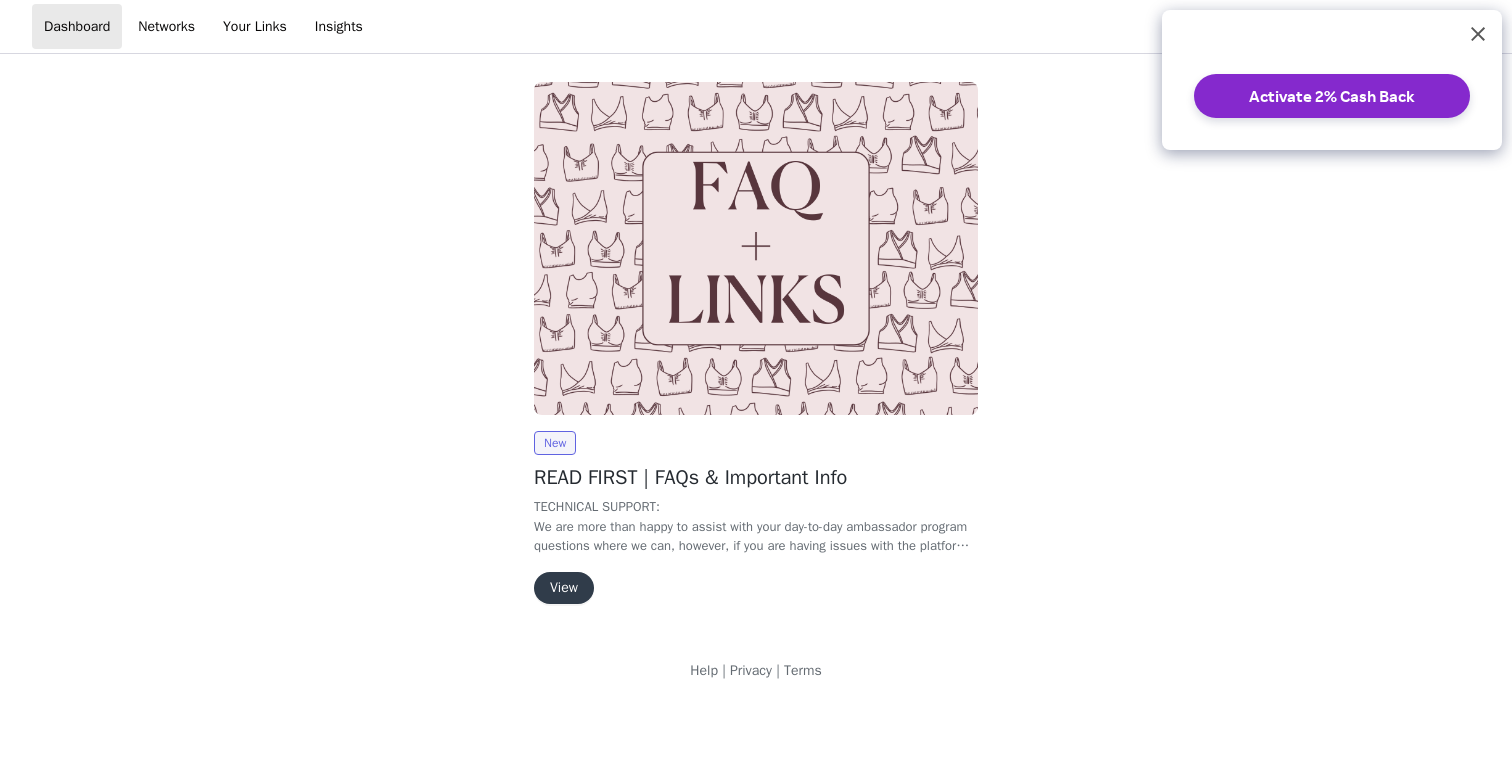 click 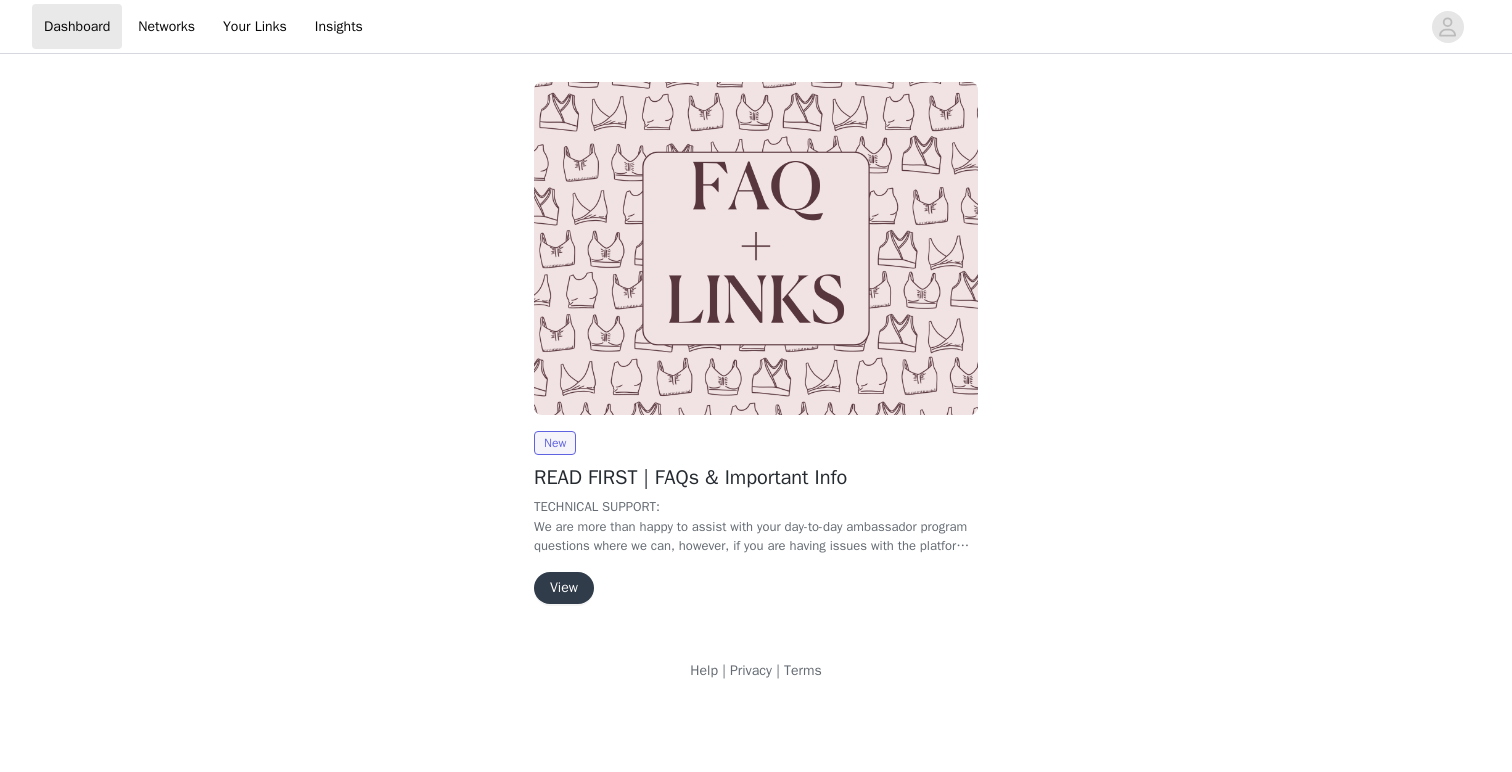 click on "View" at bounding box center [564, 588] 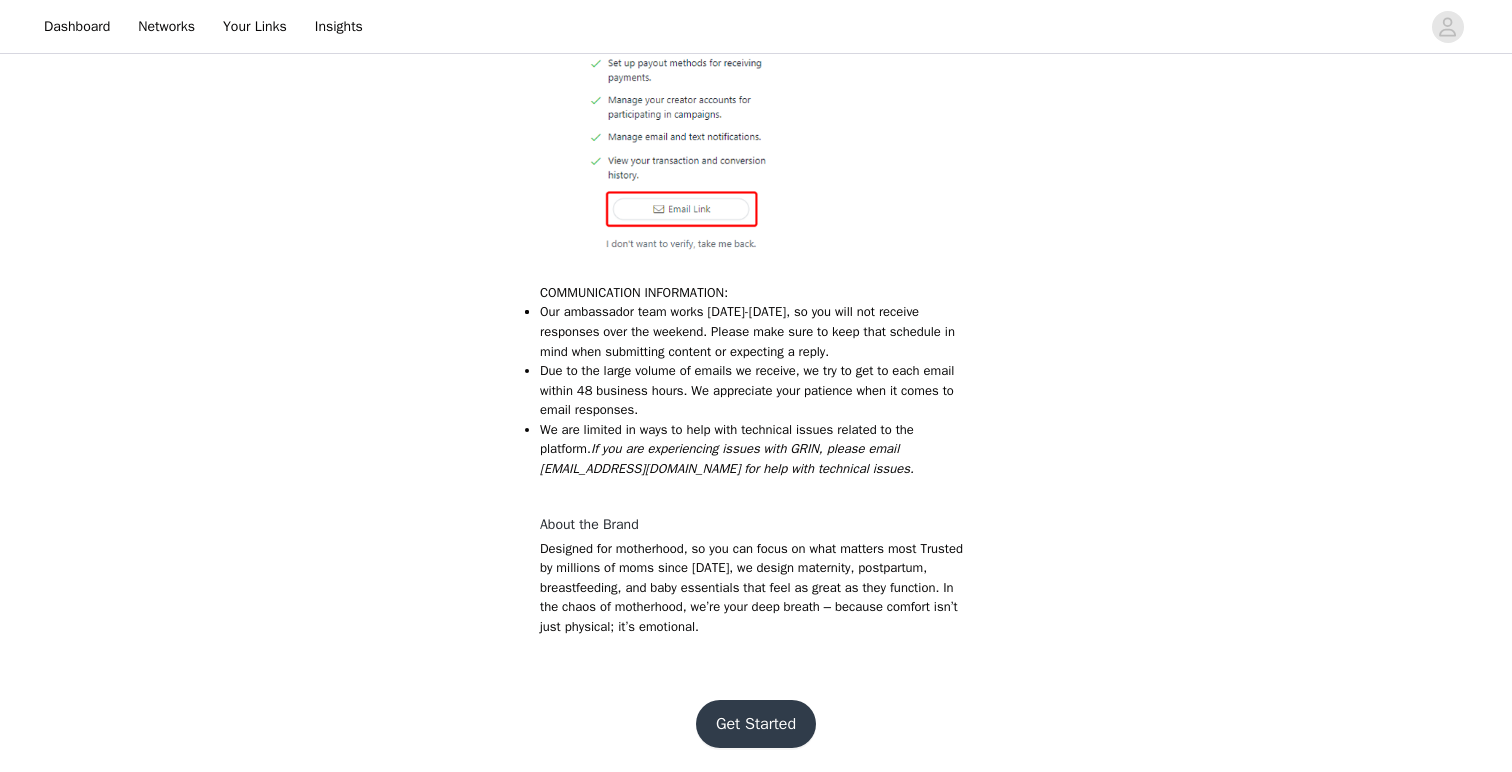 scroll, scrollTop: 4074, scrollLeft: 0, axis: vertical 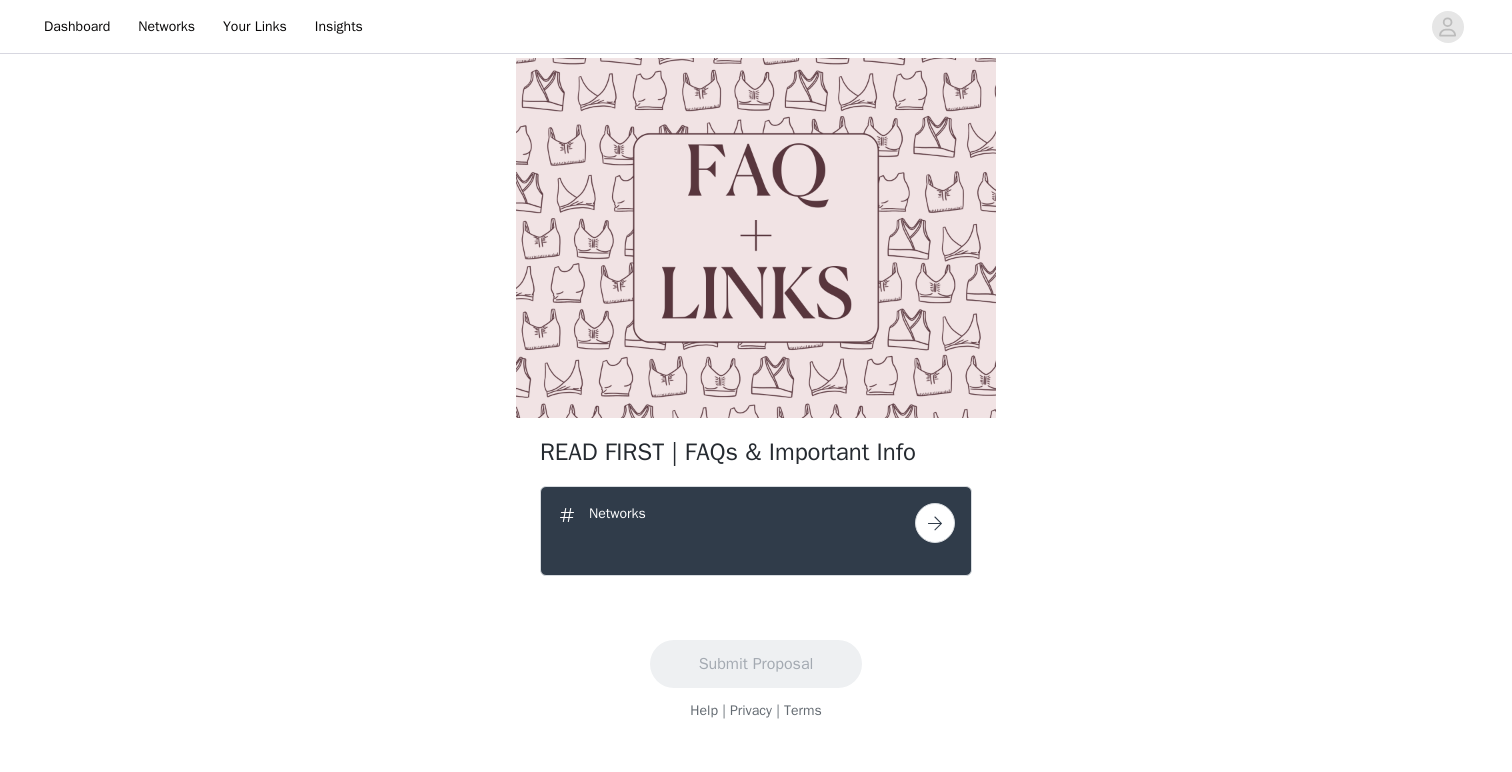 click at bounding box center [935, 523] 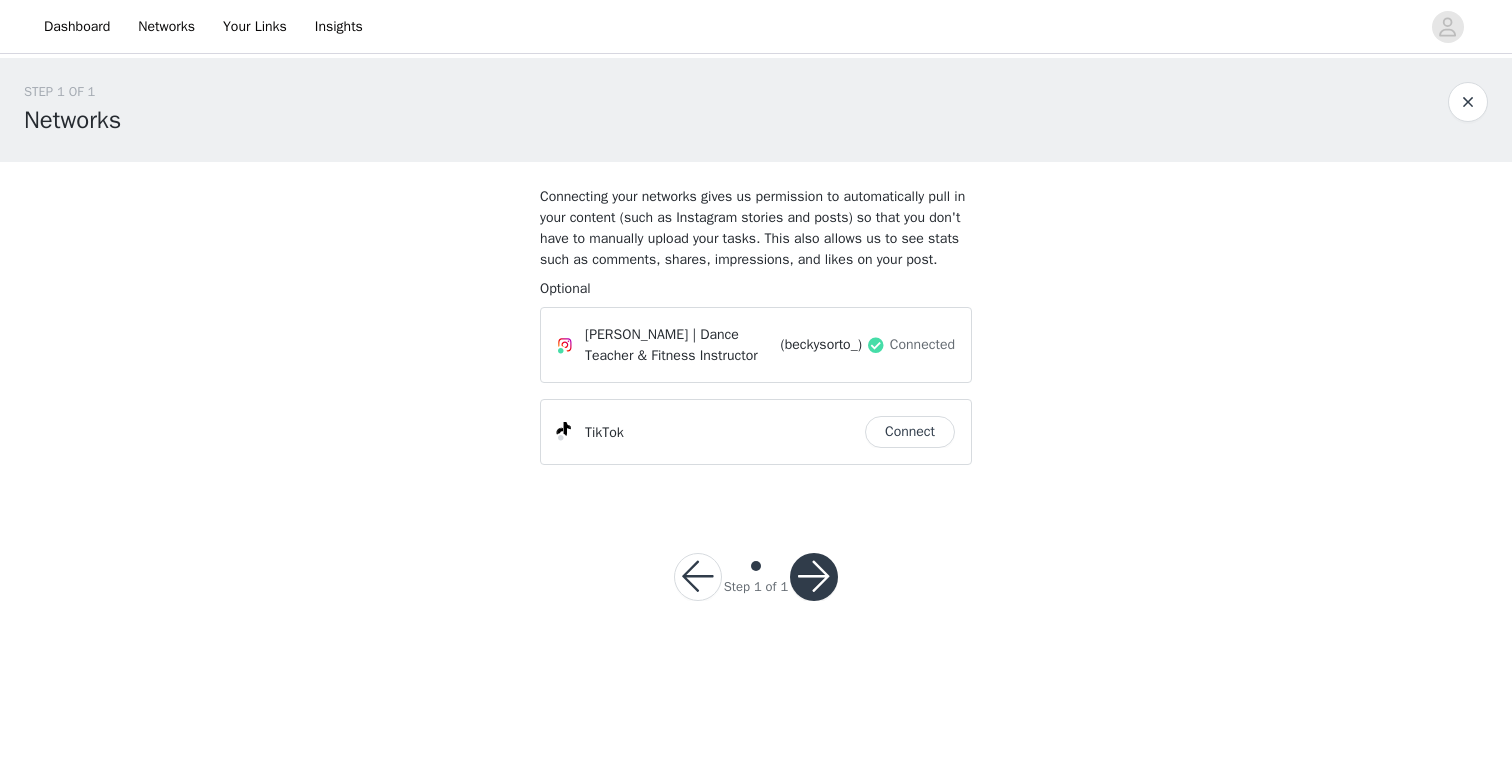 click at bounding box center [814, 577] 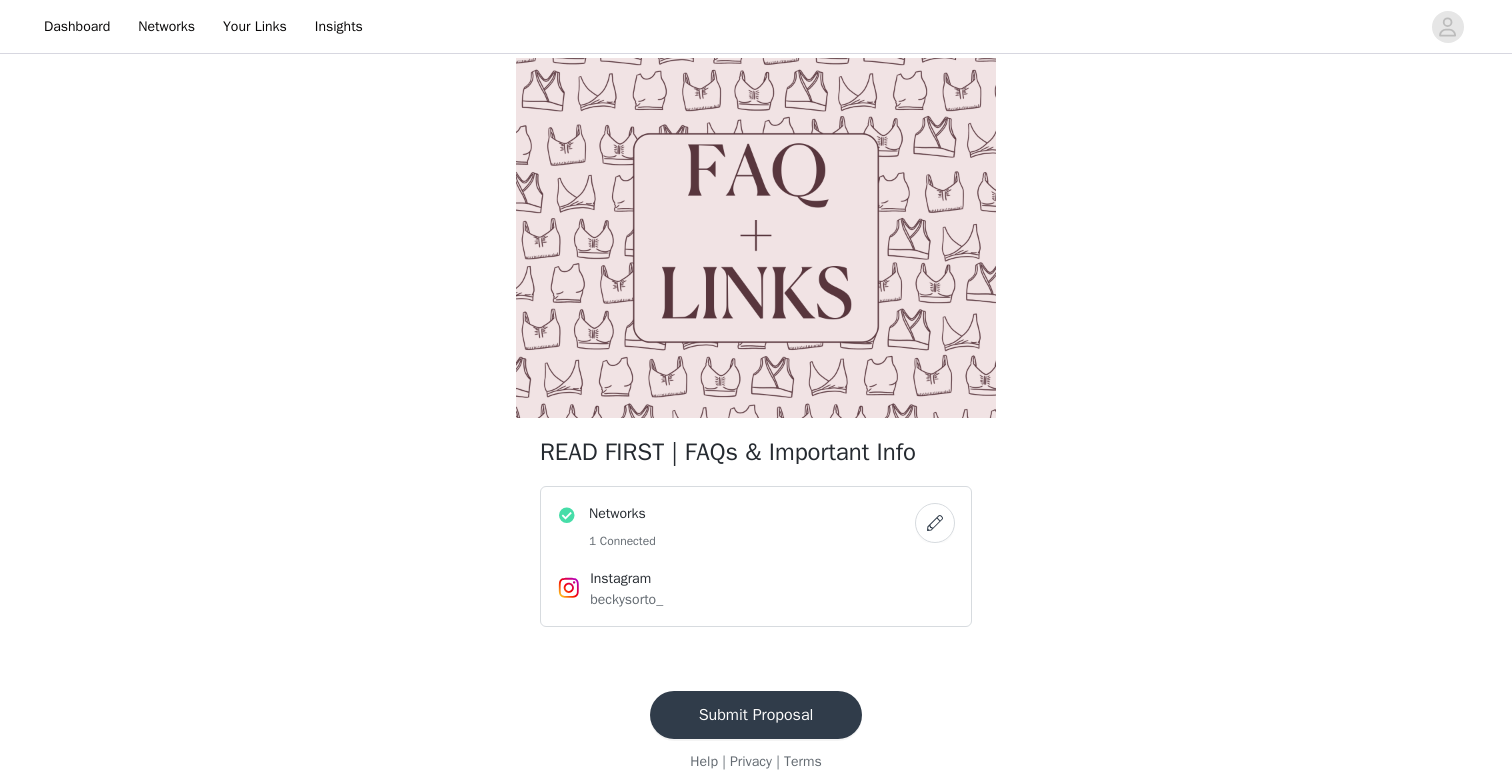 scroll, scrollTop: 24, scrollLeft: 0, axis: vertical 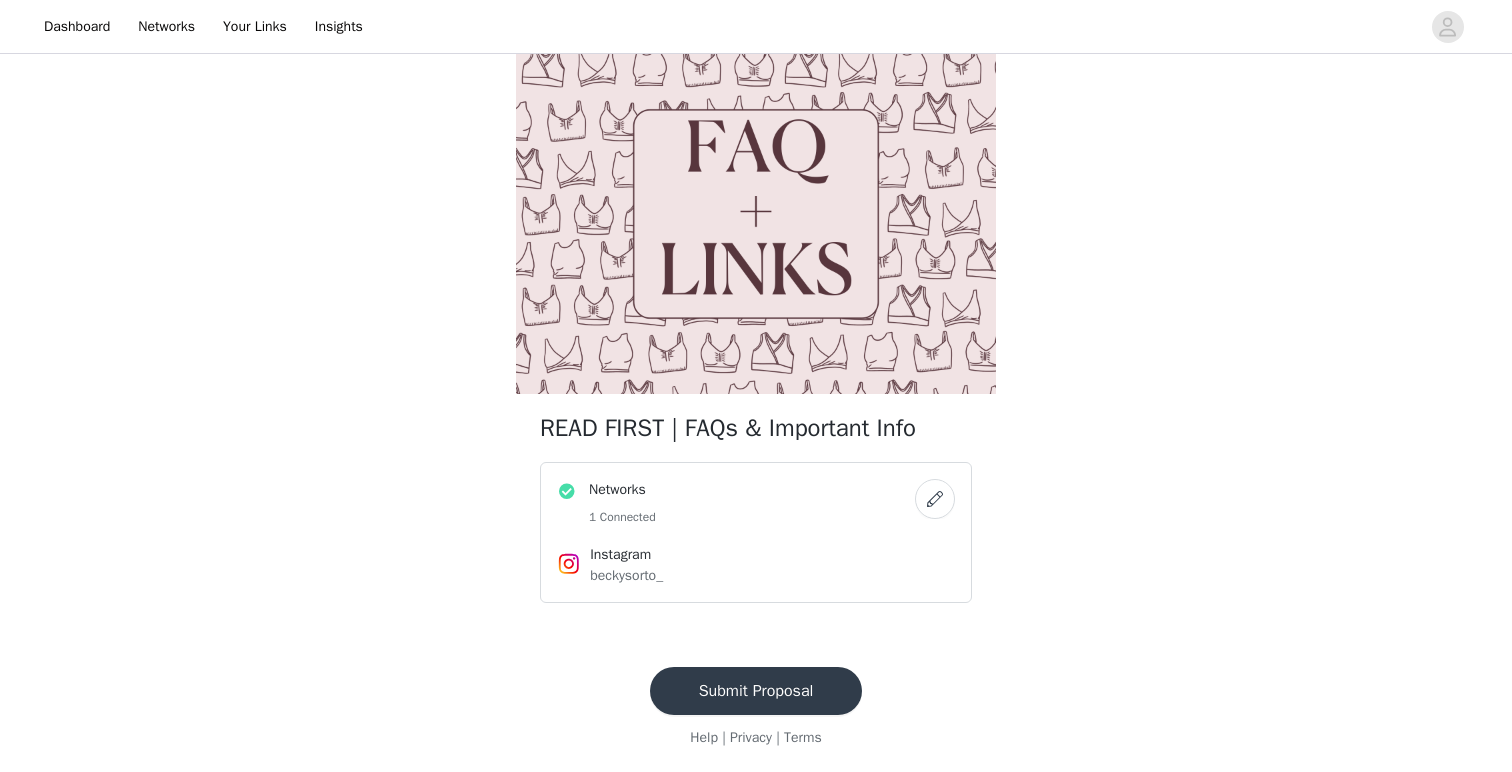 click on "Submit Proposal" at bounding box center (756, 691) 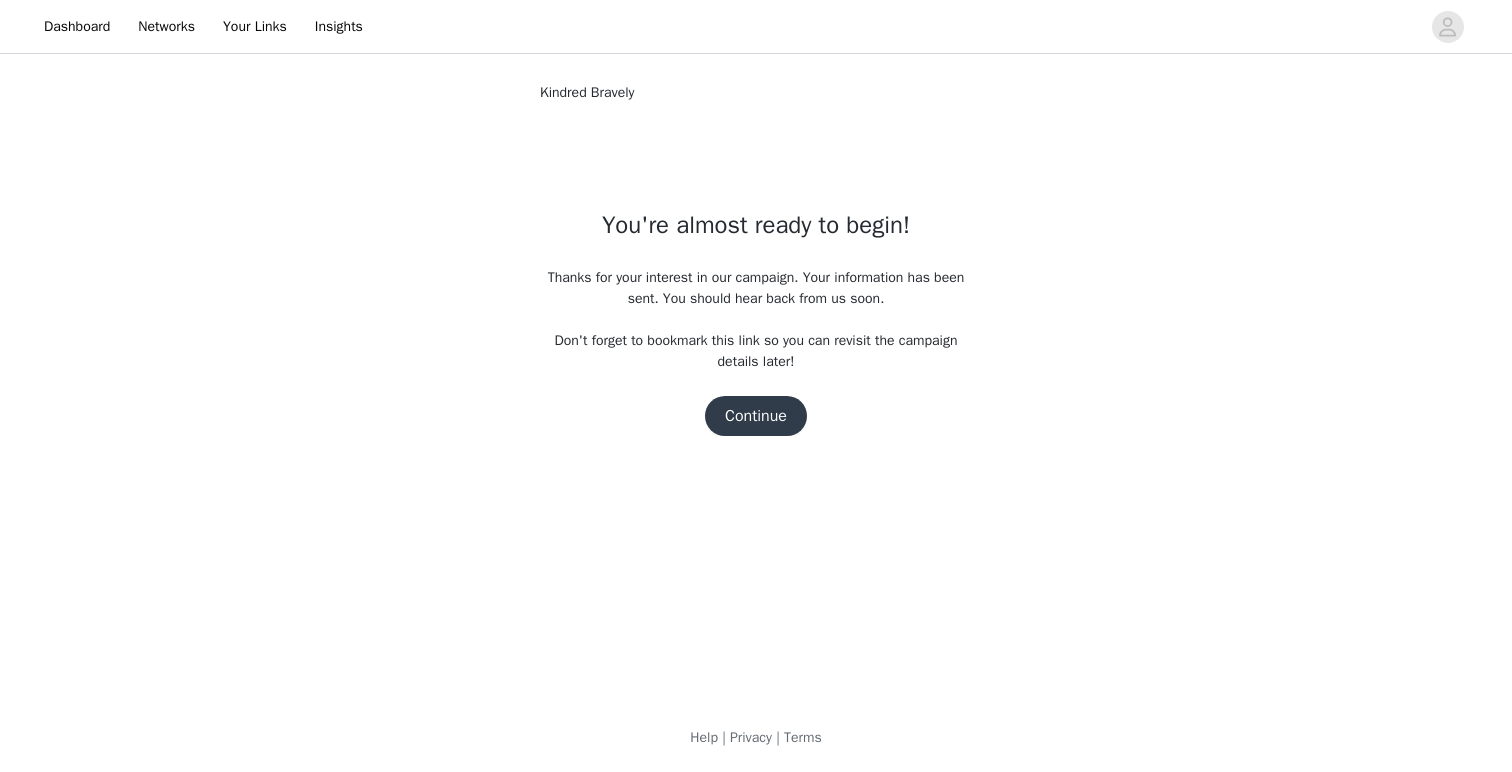 click on "Continue" at bounding box center [756, 416] 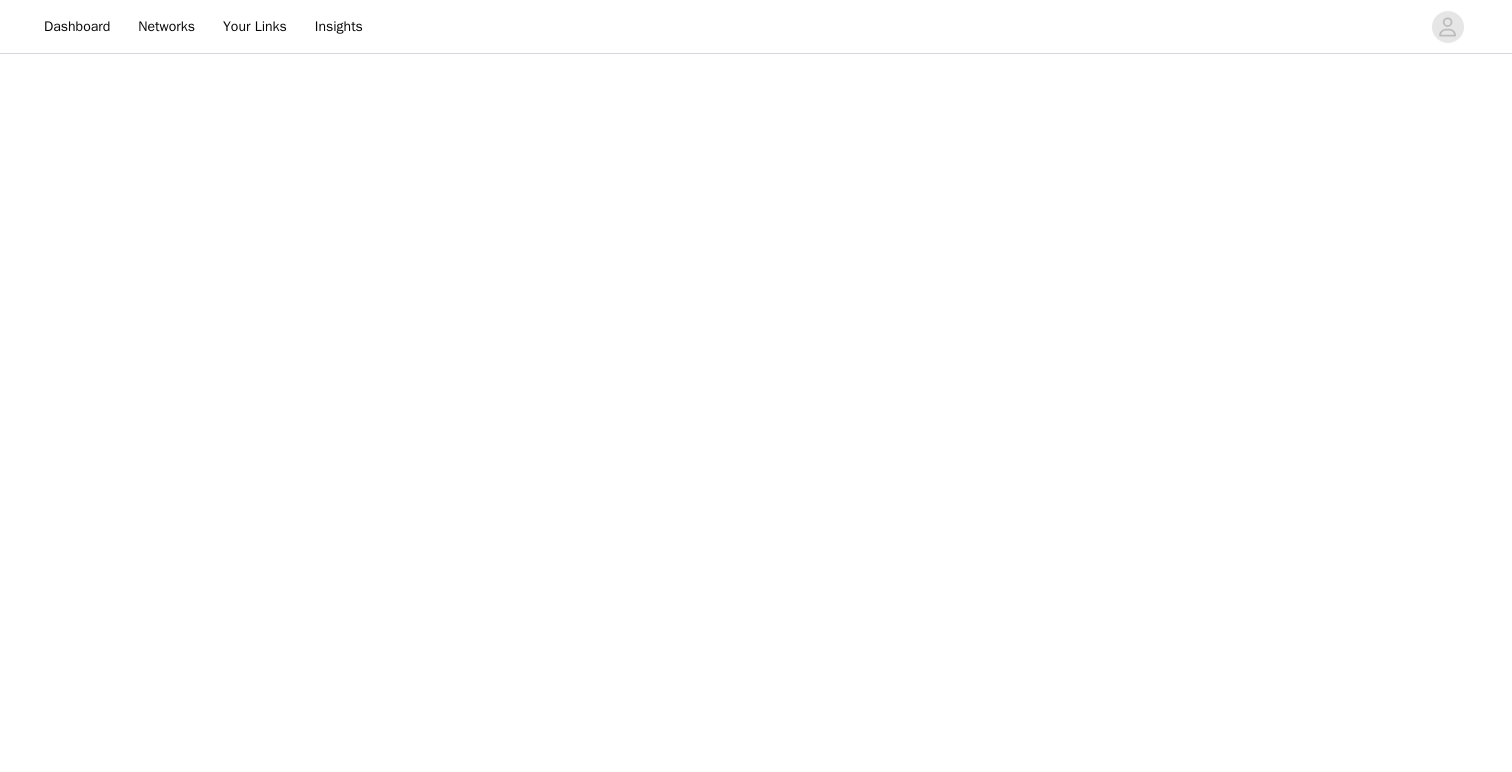 scroll, scrollTop: 0, scrollLeft: 0, axis: both 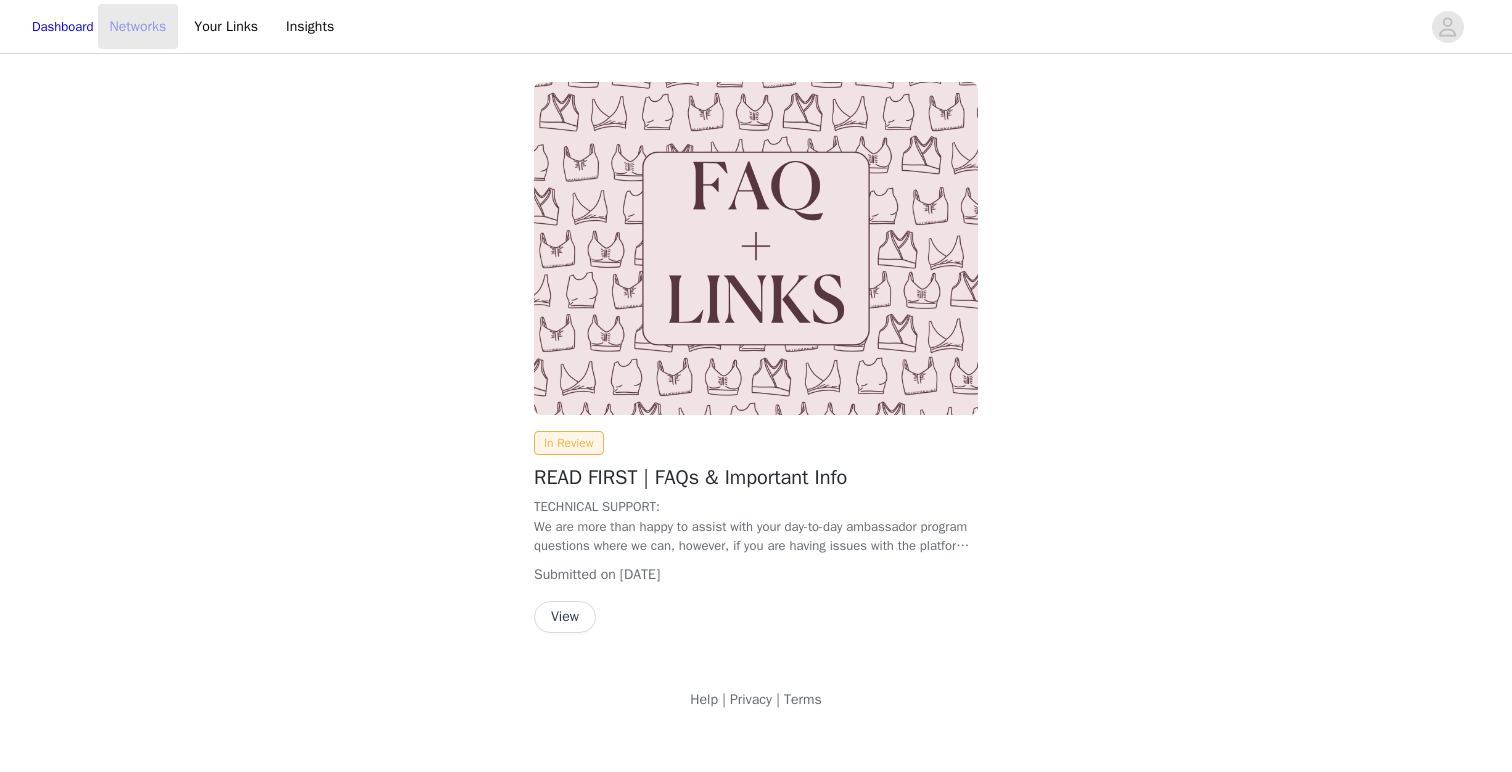 click on "Networks" at bounding box center (138, 26) 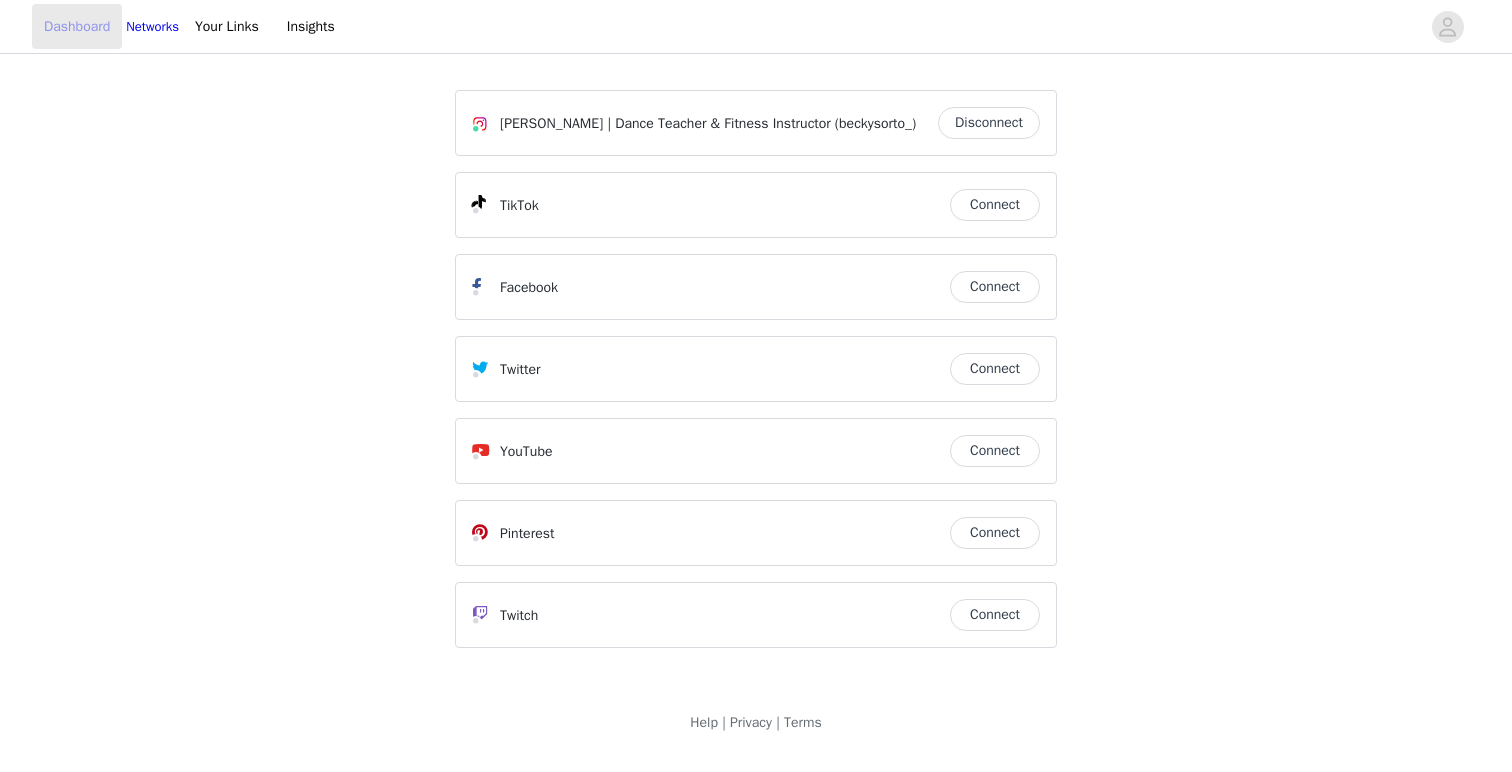 click on "Dashboard" at bounding box center [77, 26] 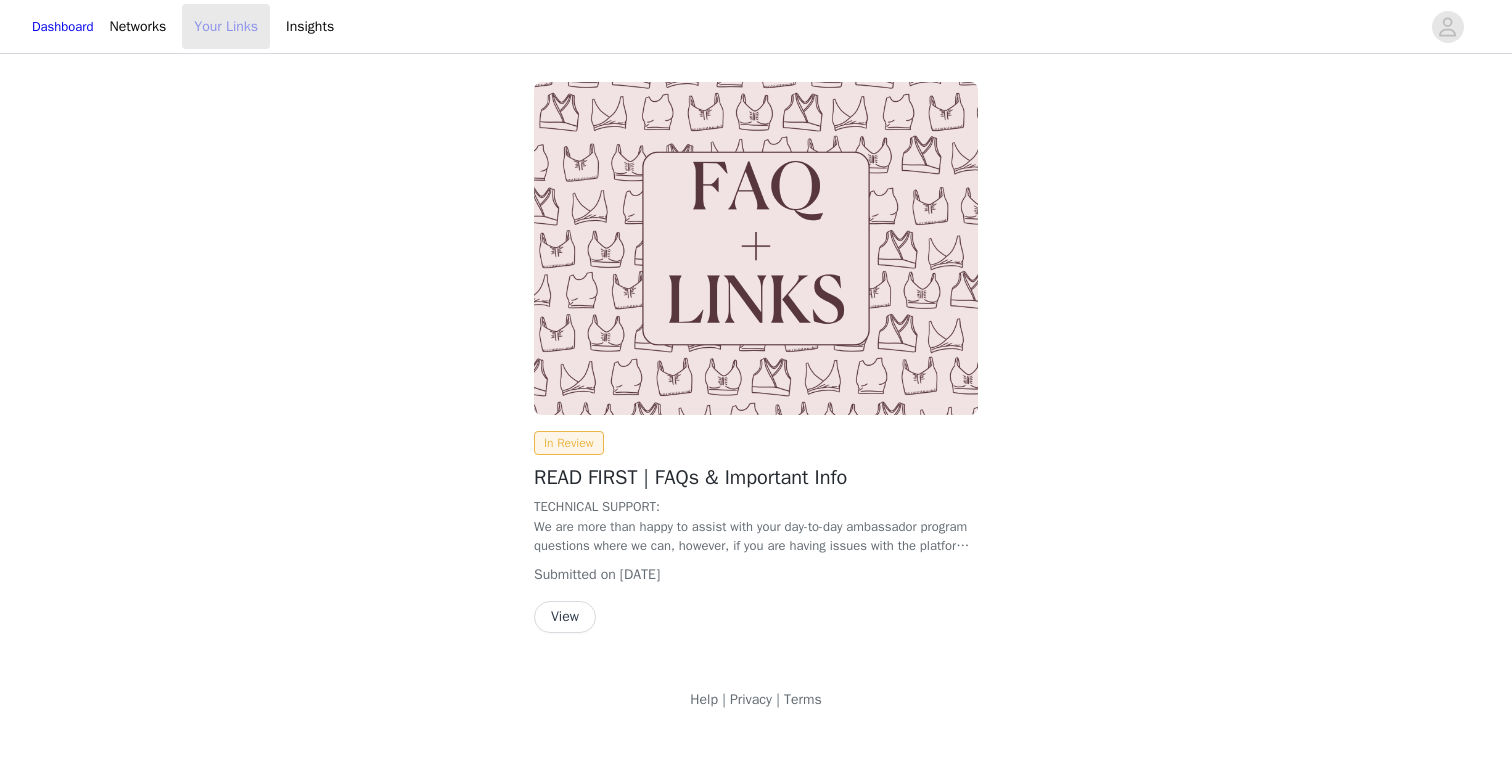 click on "Your Links" at bounding box center [226, 26] 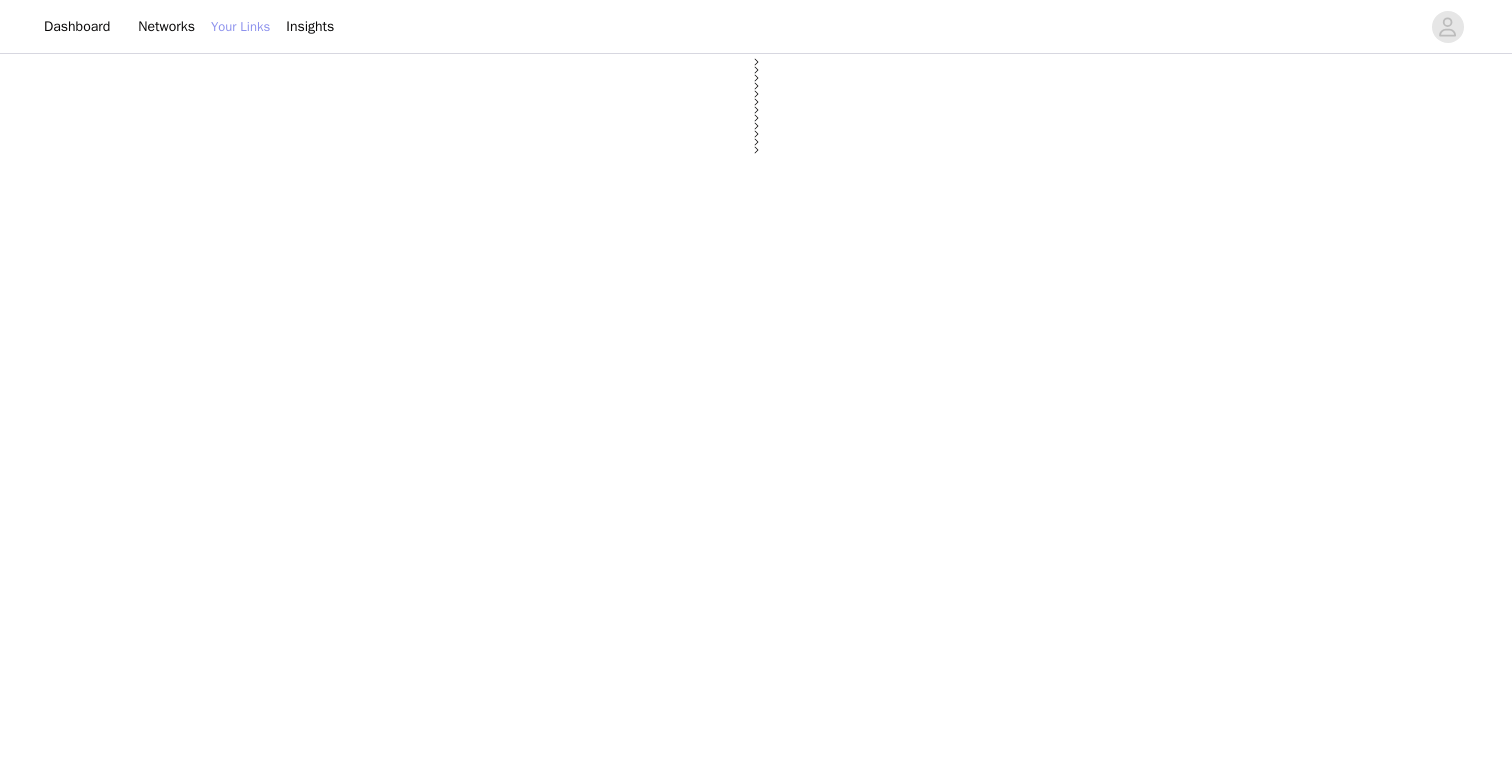 select on "12" 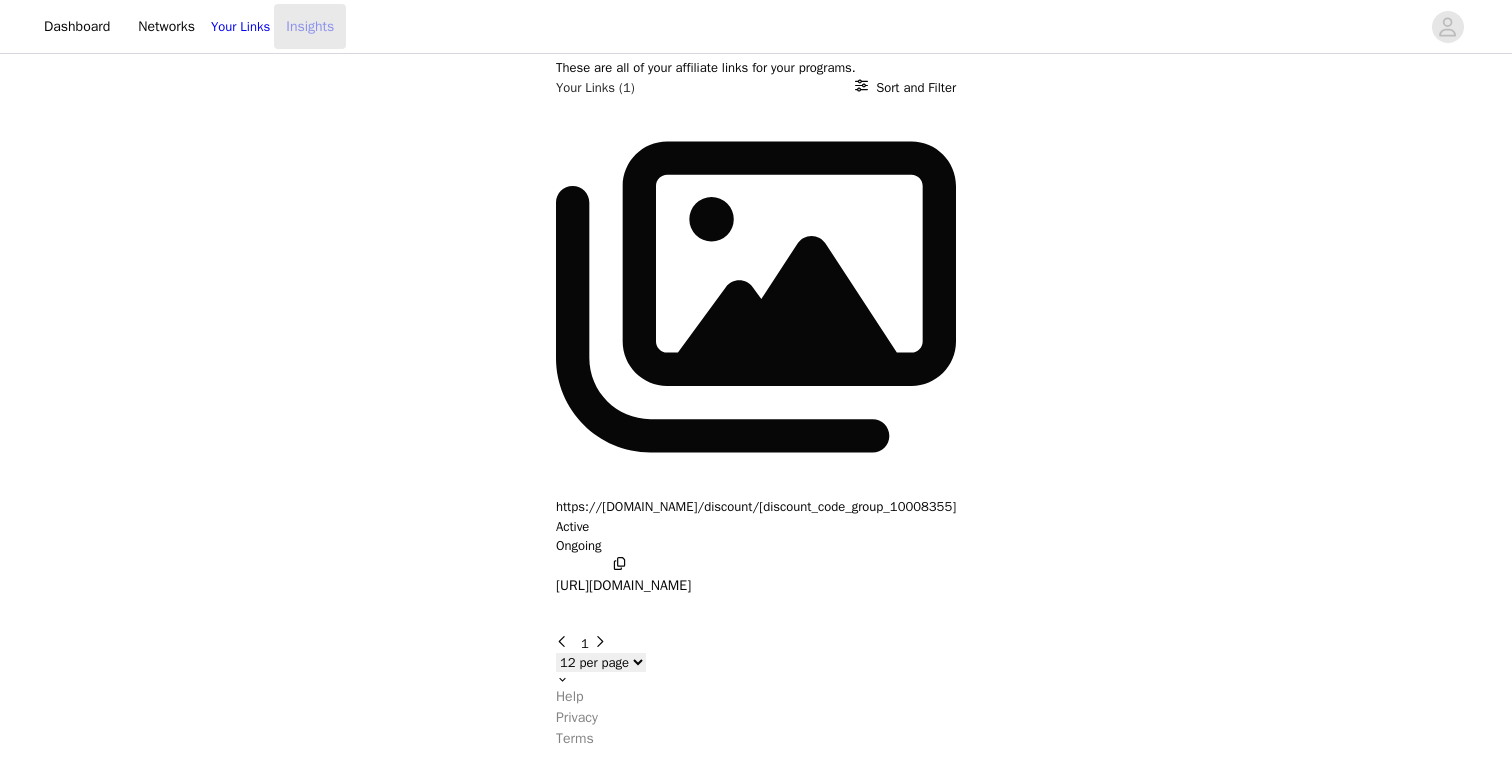 click on "Insights" at bounding box center (310, 26) 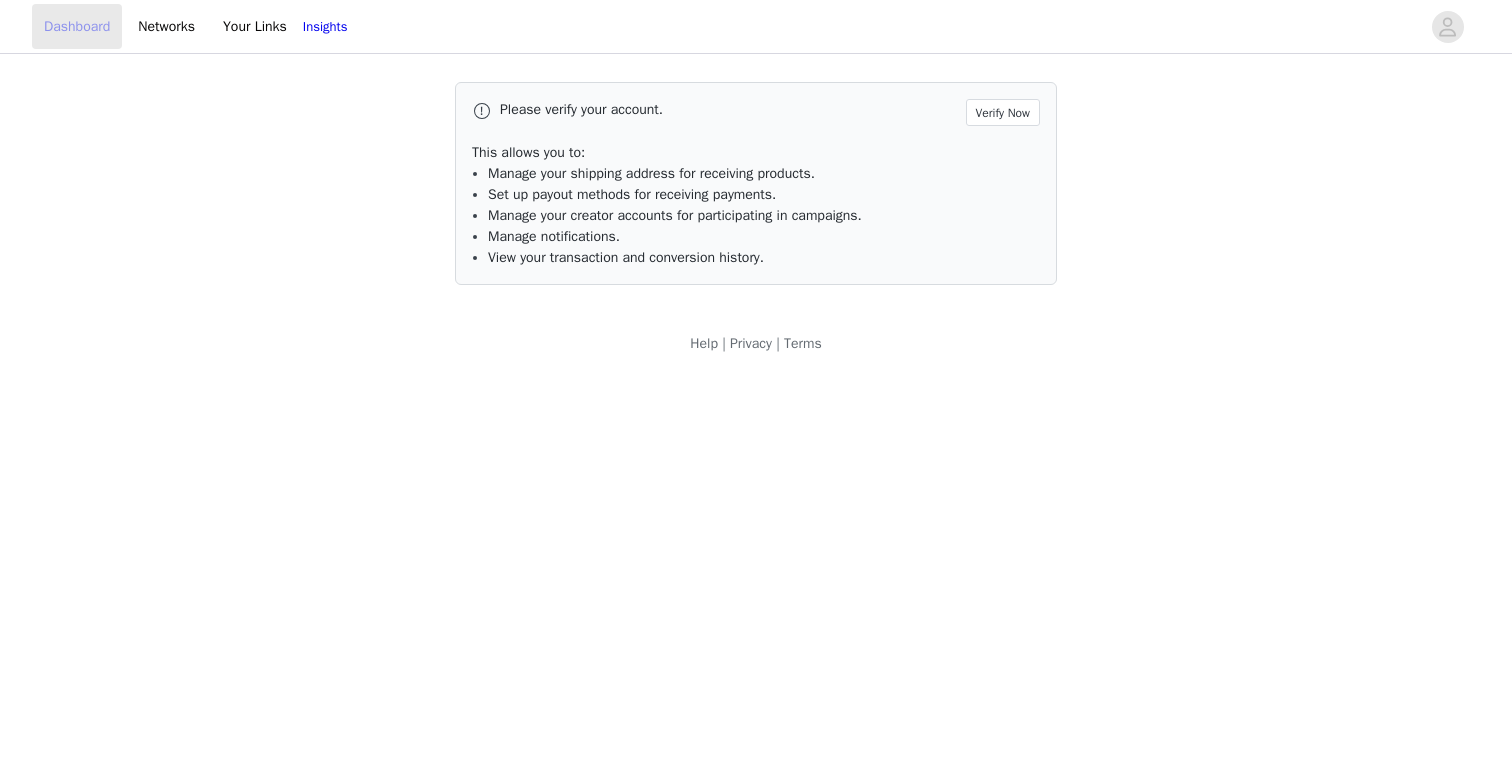 click on "Dashboard" at bounding box center [77, 26] 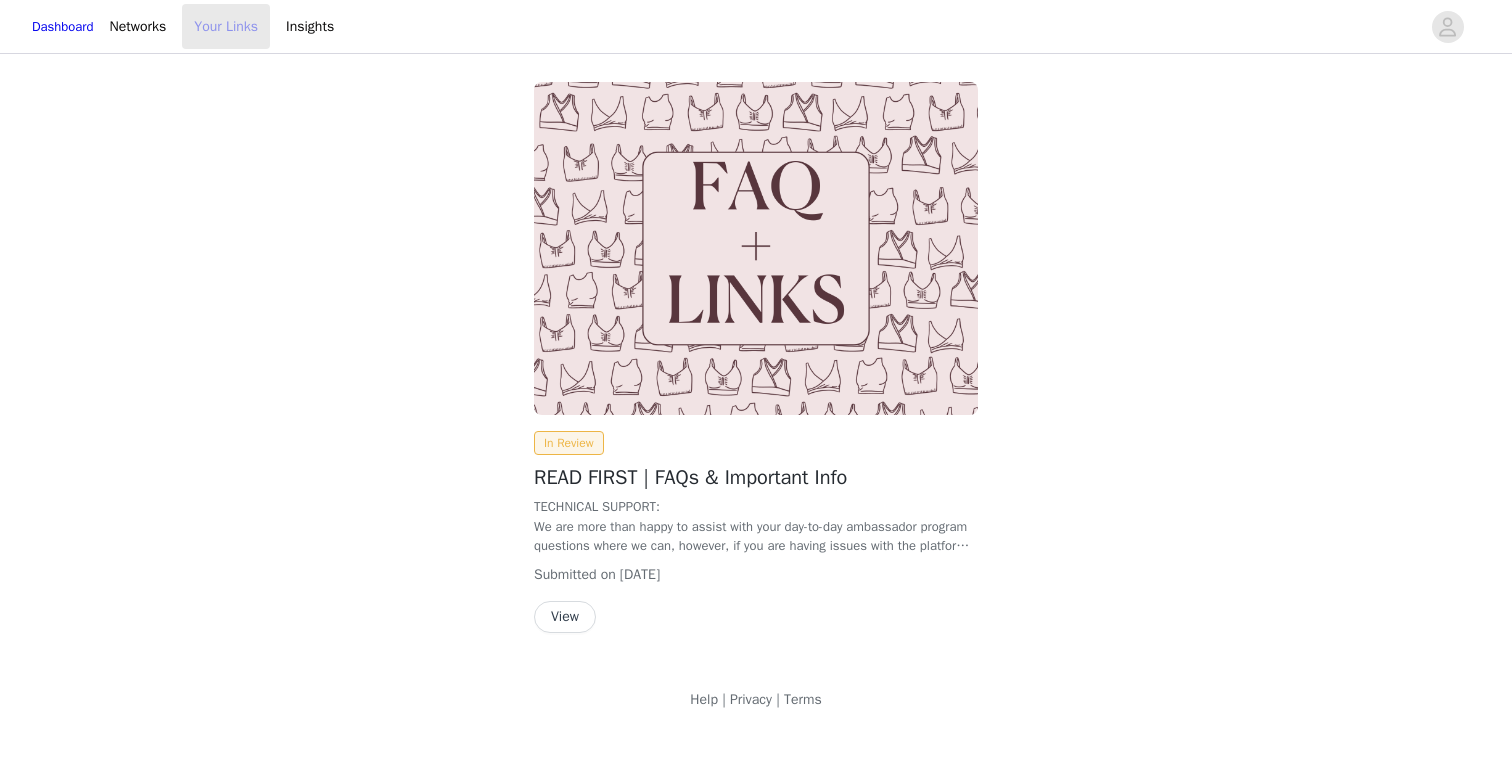 click on "Your Links" at bounding box center (226, 26) 